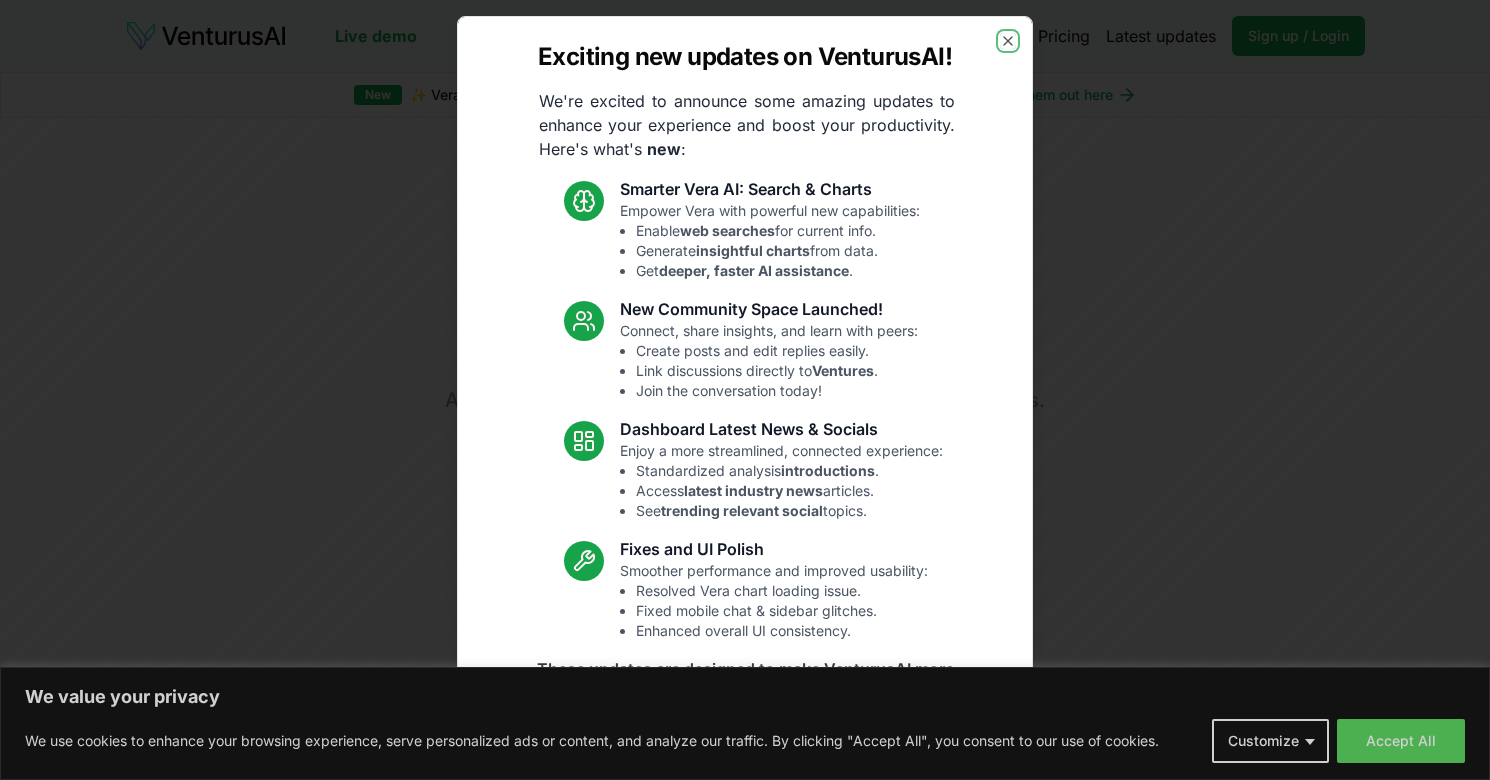 scroll, scrollTop: 0, scrollLeft: 0, axis: both 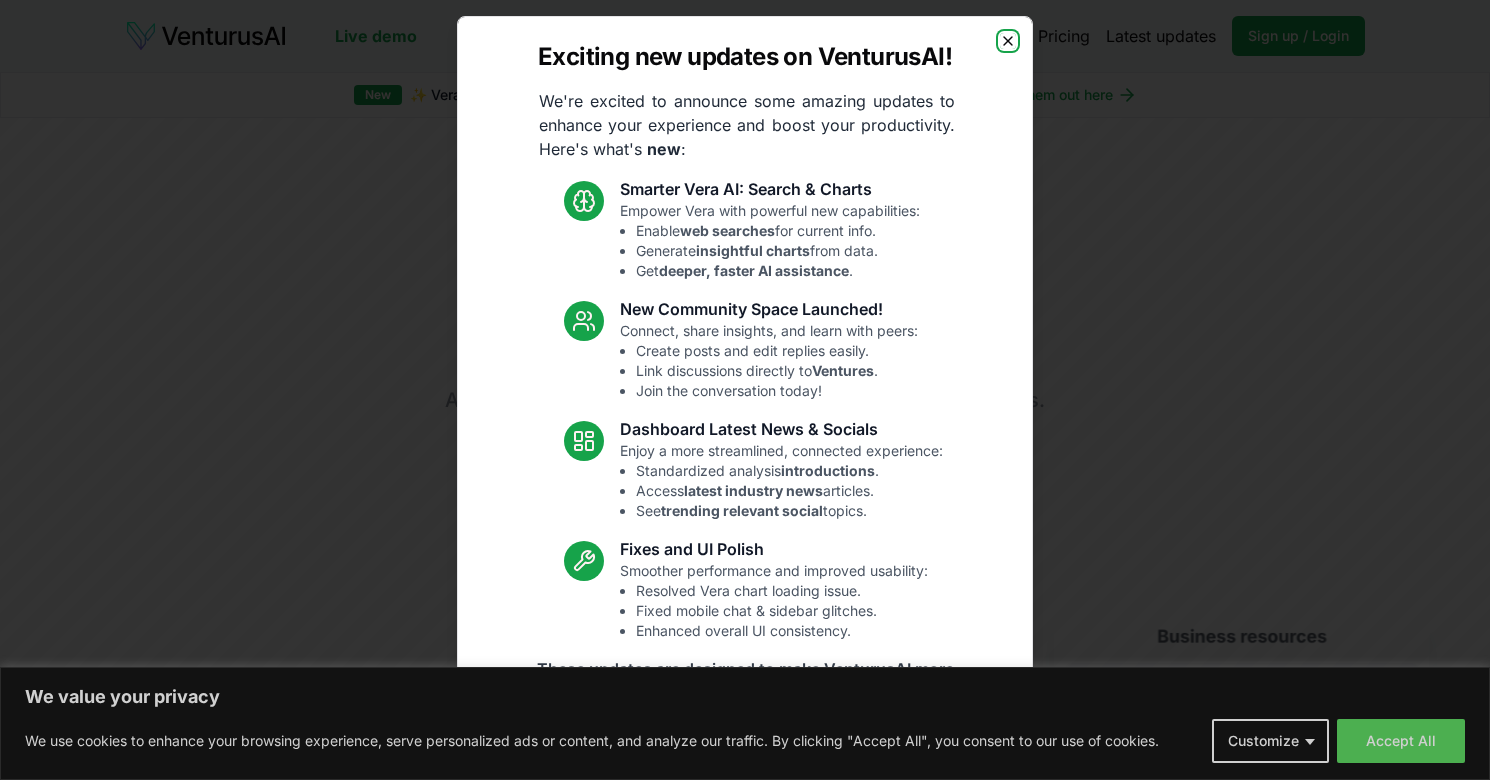 click 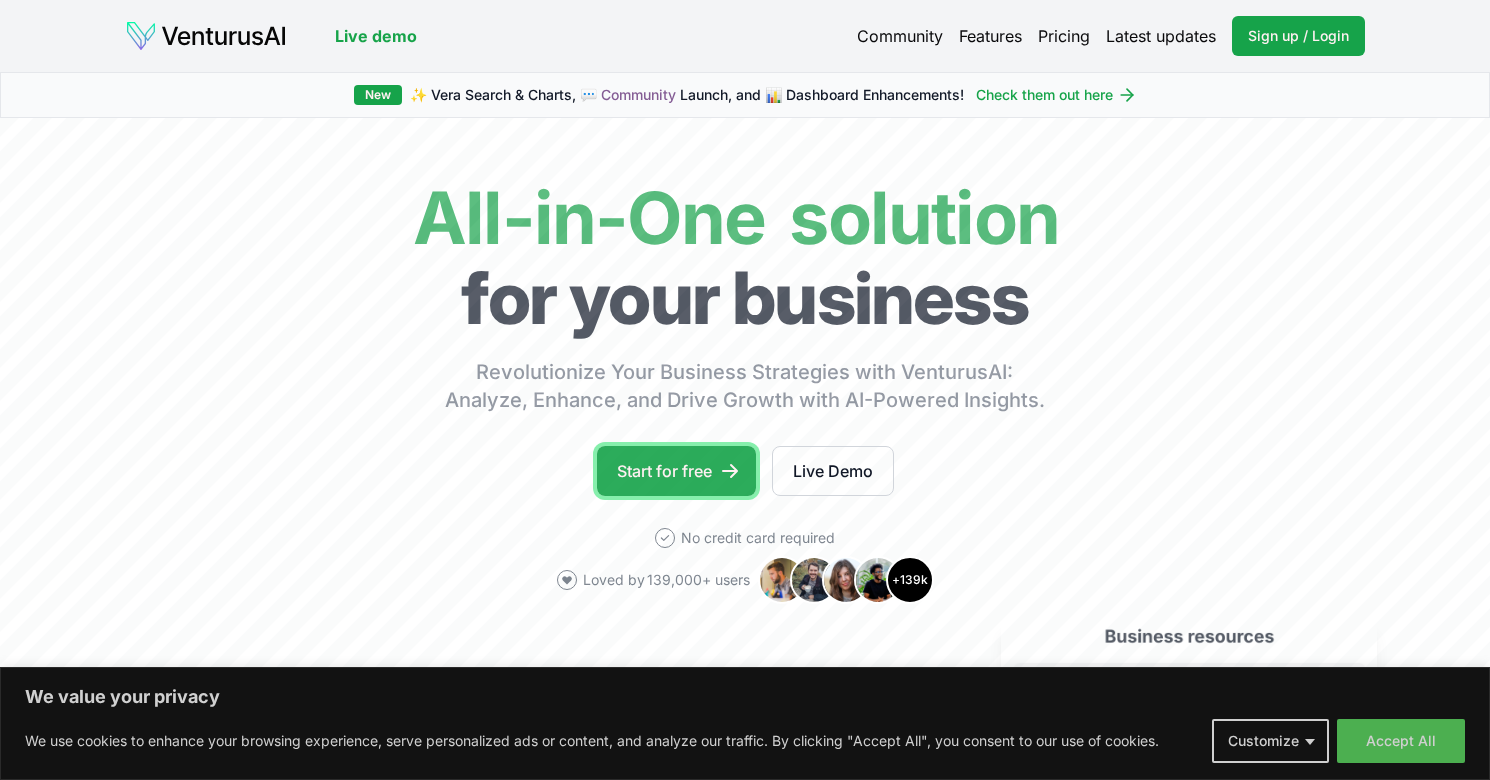click on "Start for free" at bounding box center (676, 471) 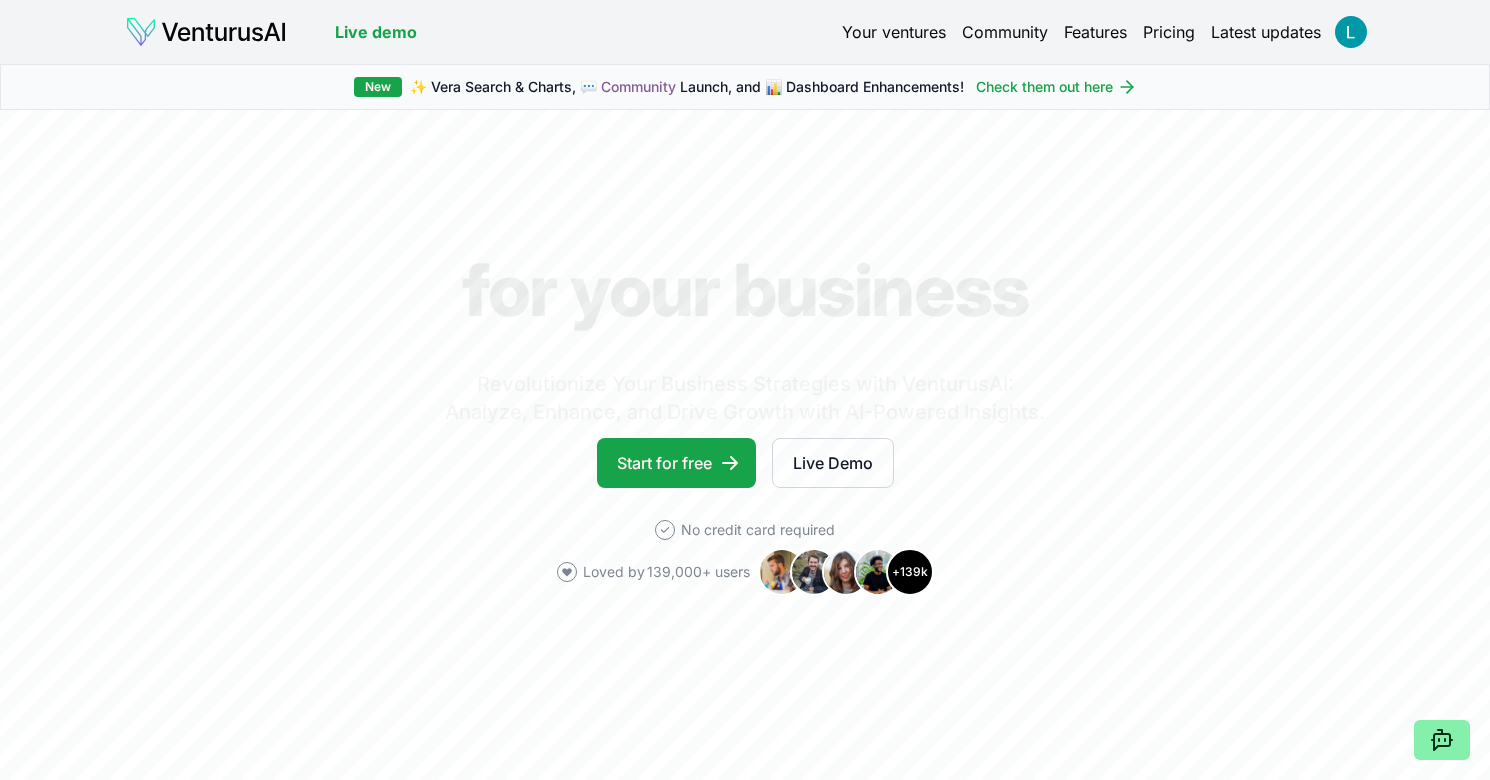 scroll, scrollTop: 0, scrollLeft: 0, axis: both 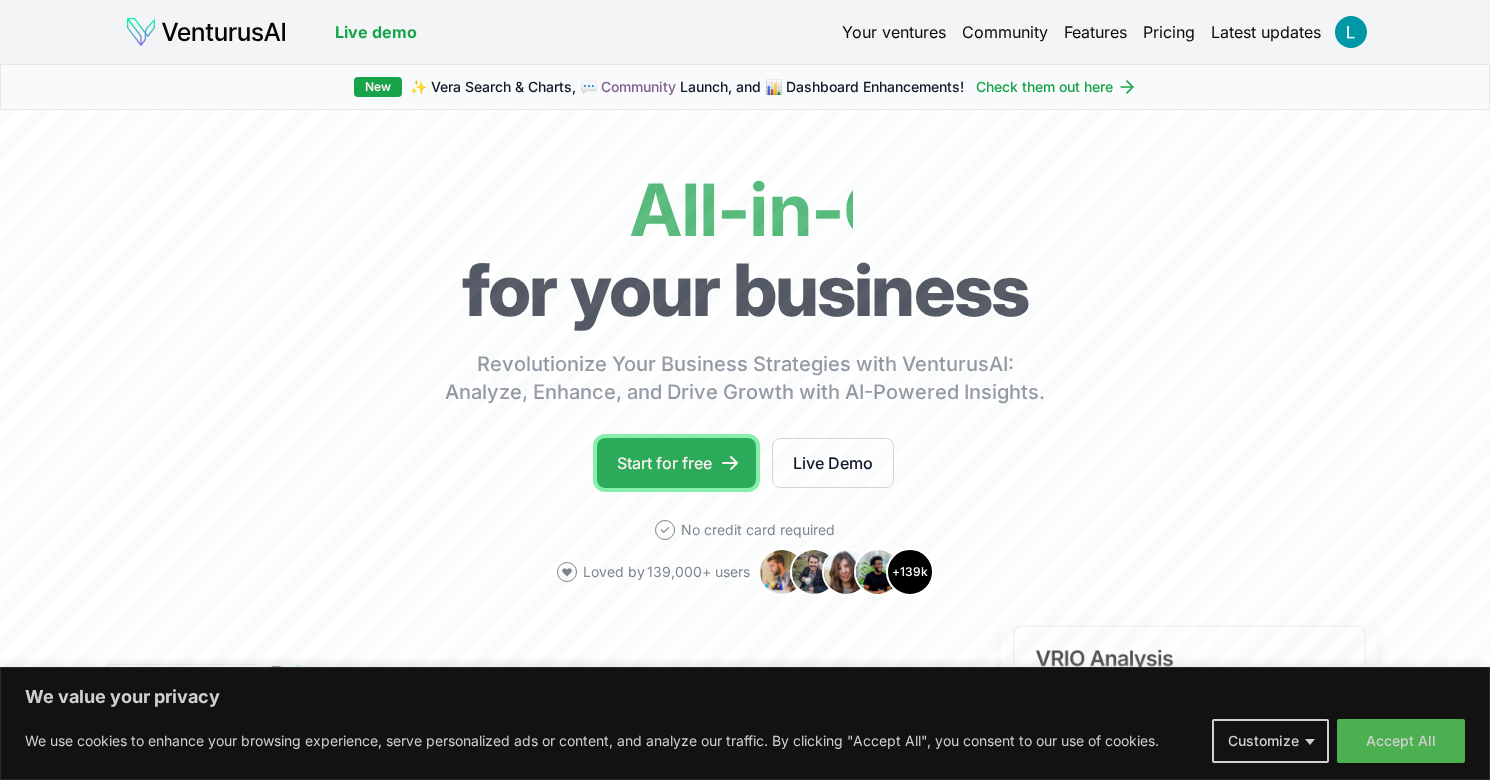 click on "Start for free" at bounding box center [676, 463] 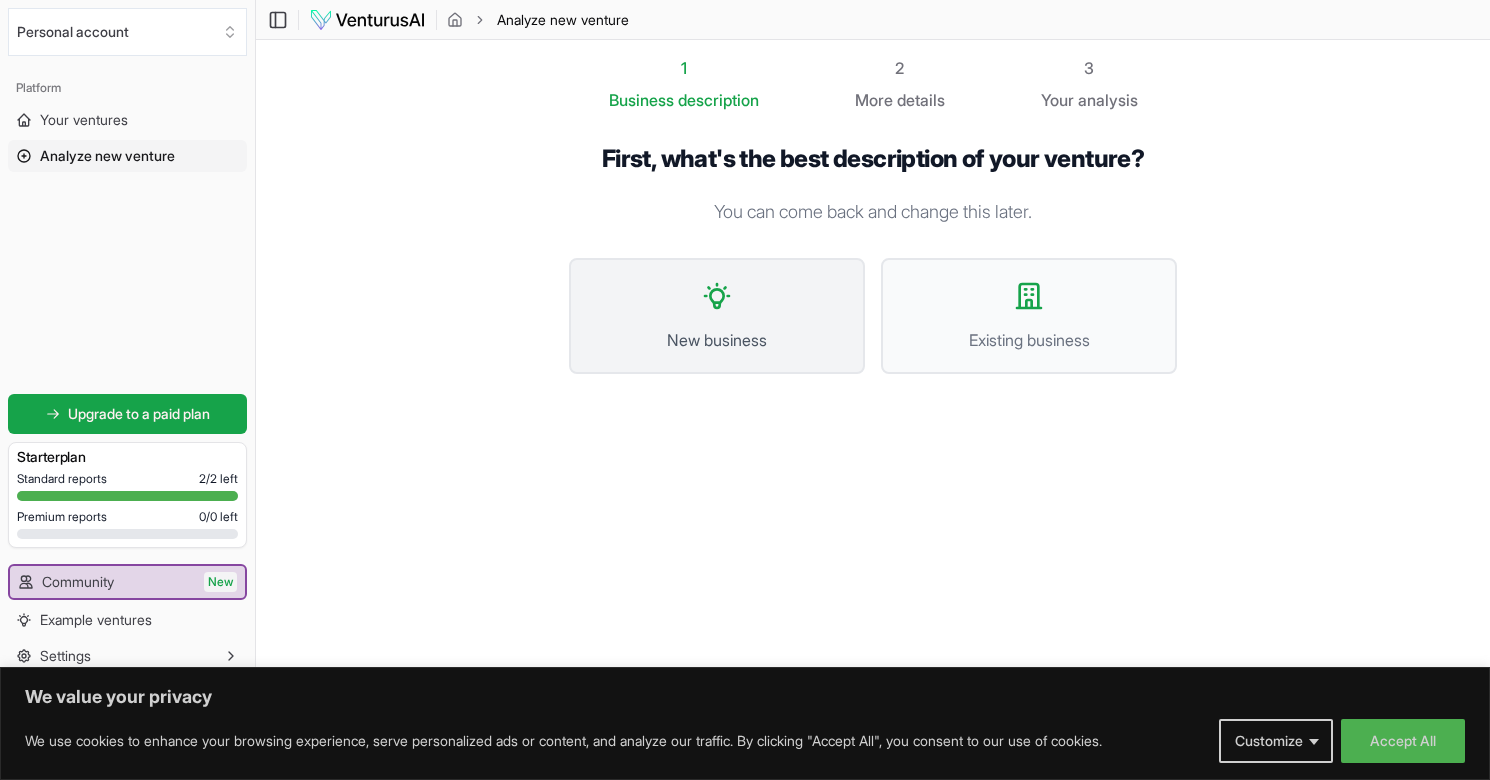 click on "New business" at bounding box center (717, 316) 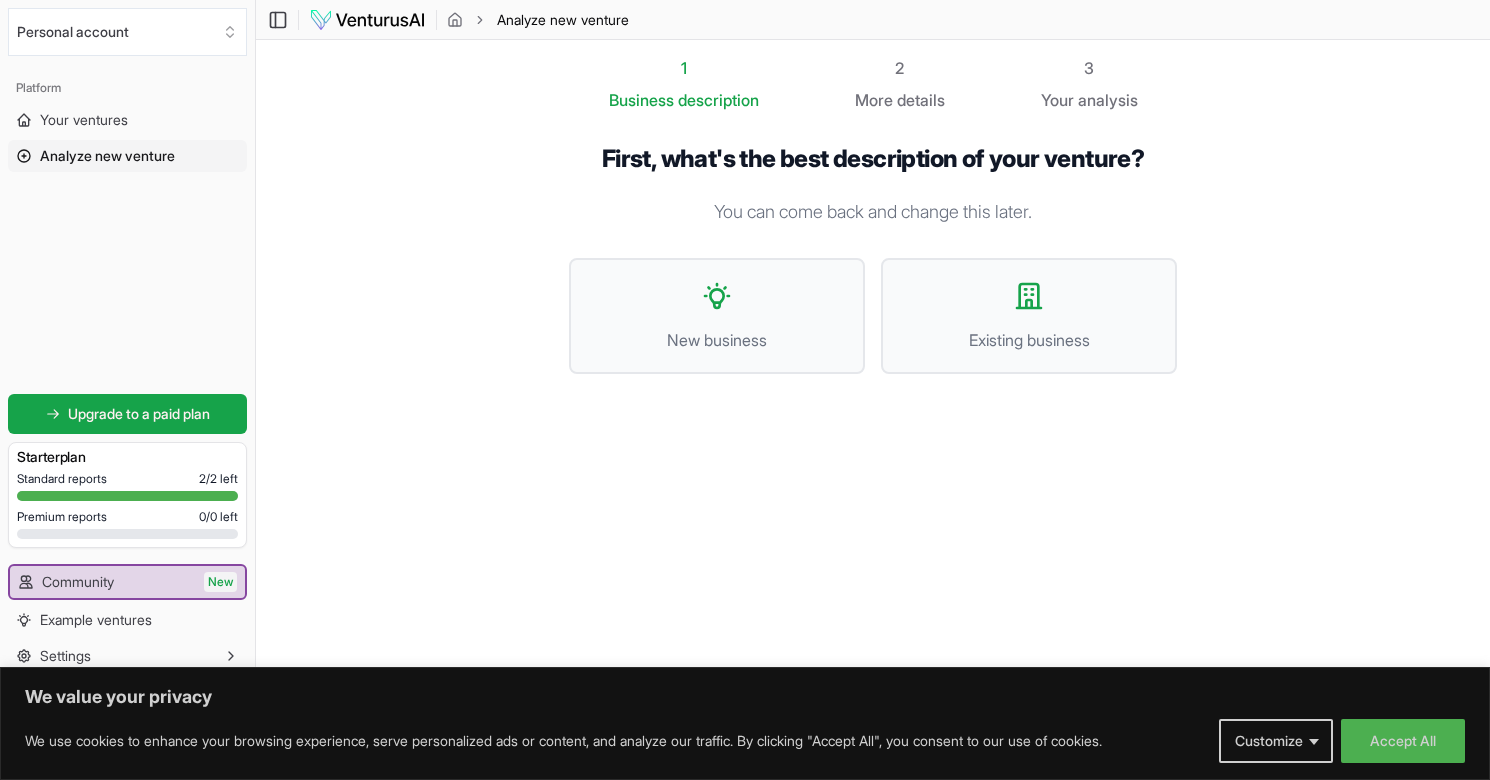 click at bounding box center [367, 20] 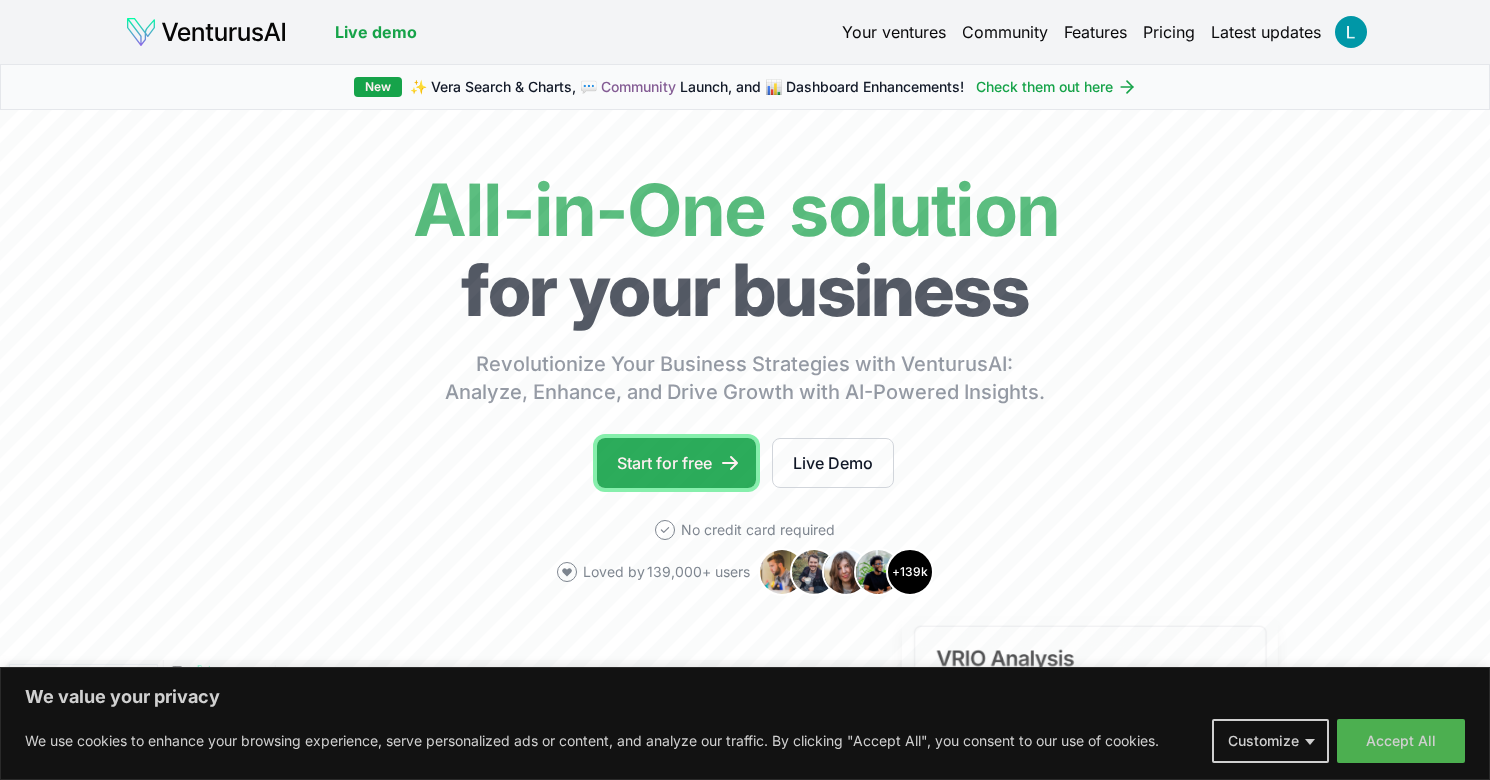 click on "Start for free" at bounding box center (676, 463) 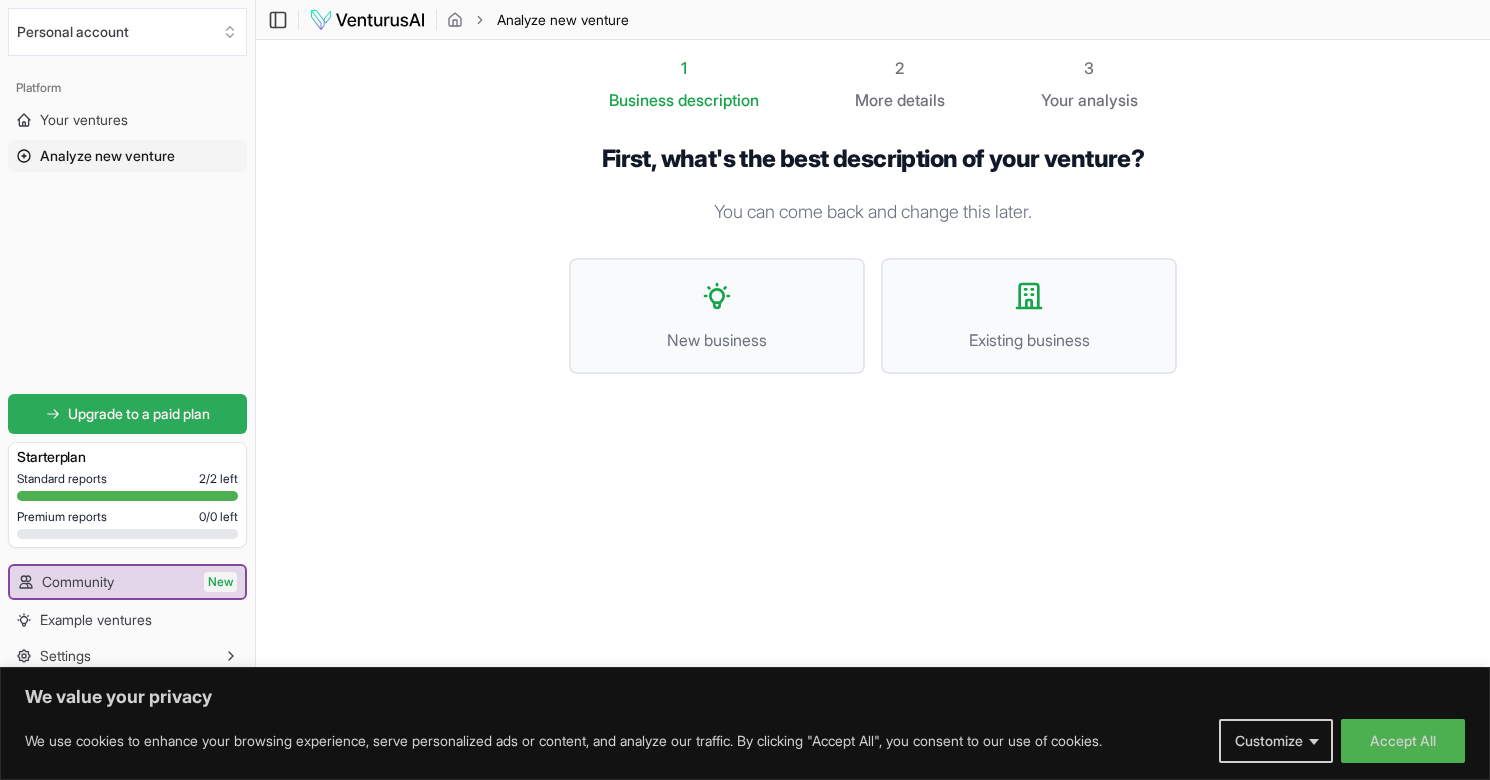 scroll, scrollTop: 1, scrollLeft: 0, axis: vertical 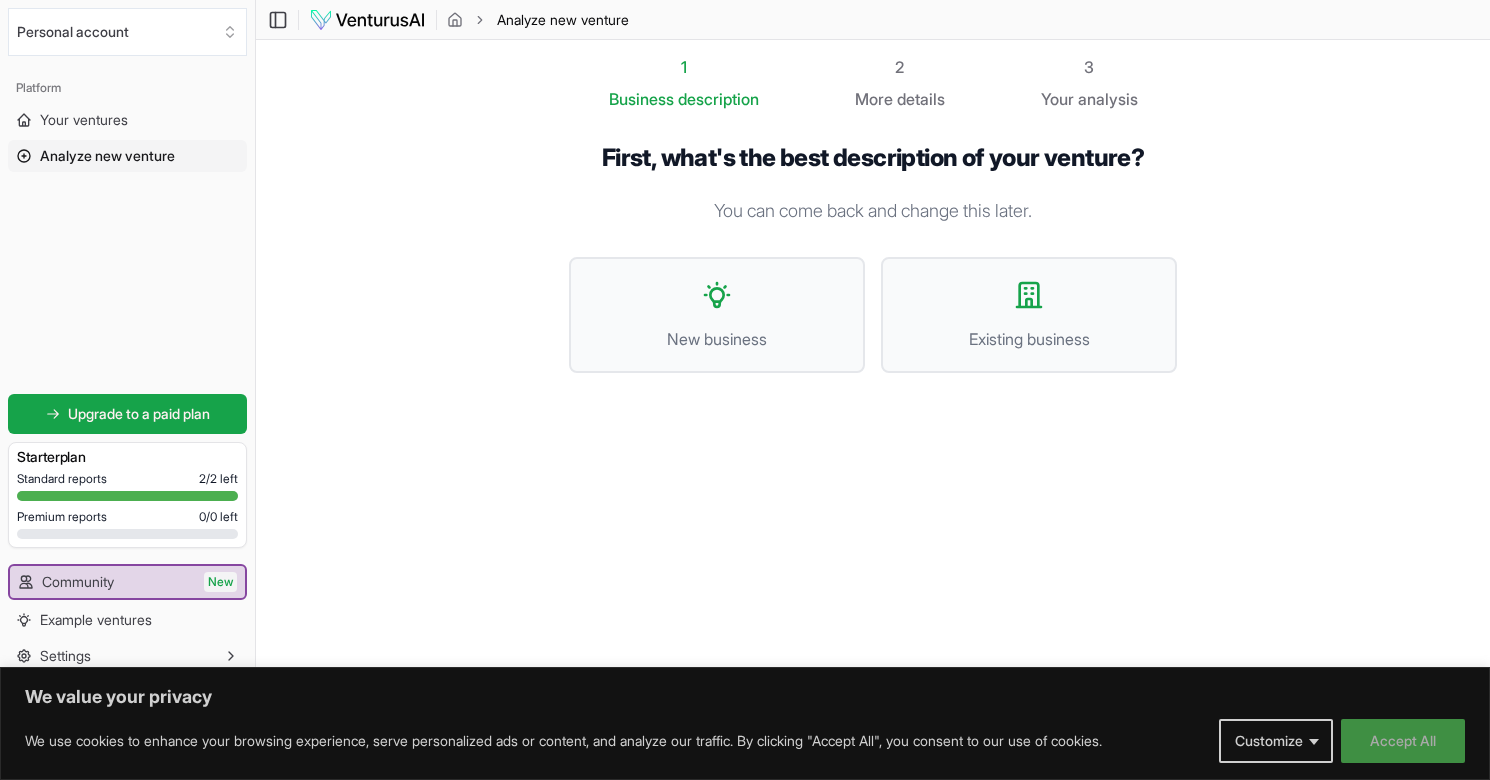 click on "Accept All" at bounding box center [1403, 741] 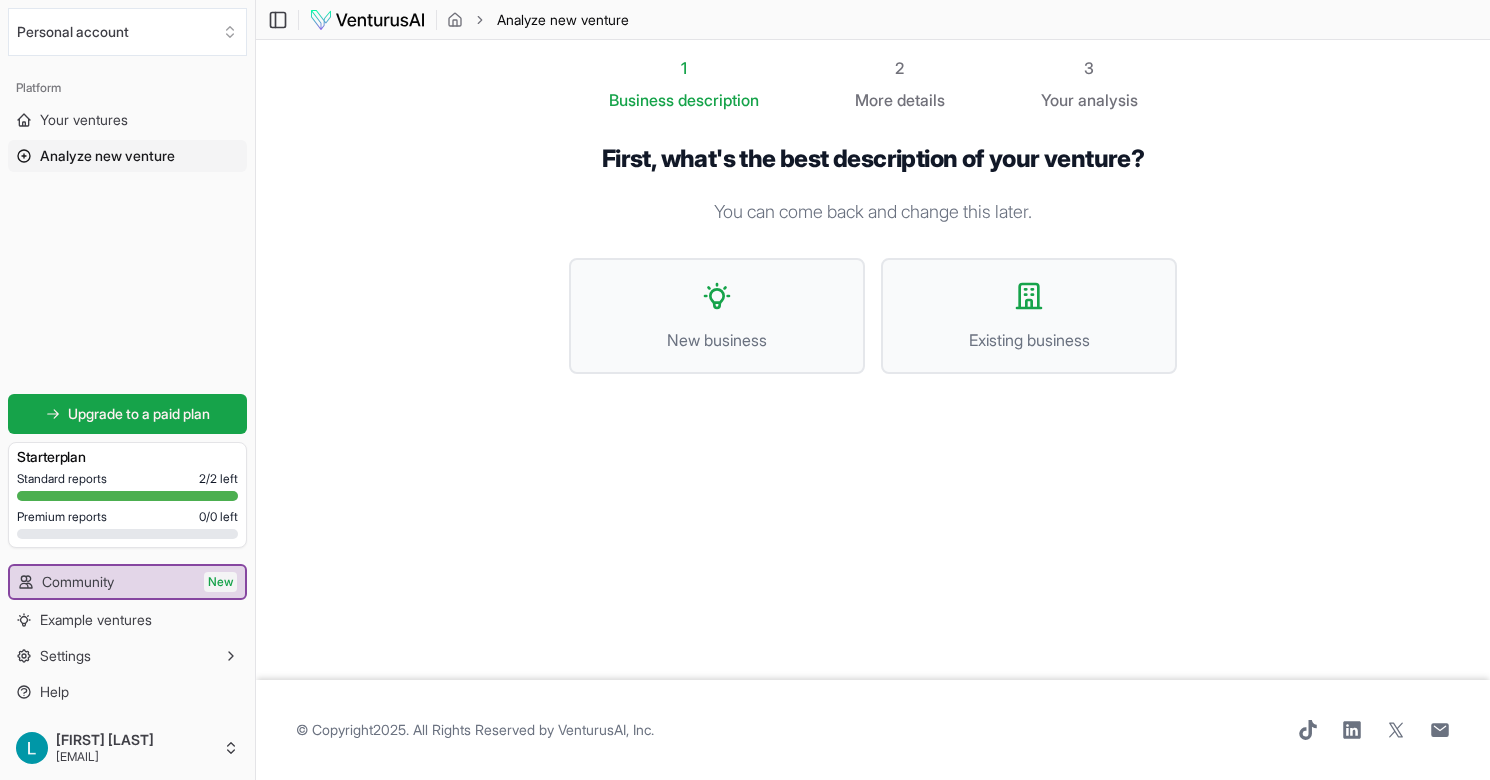 scroll, scrollTop: 0, scrollLeft: 0, axis: both 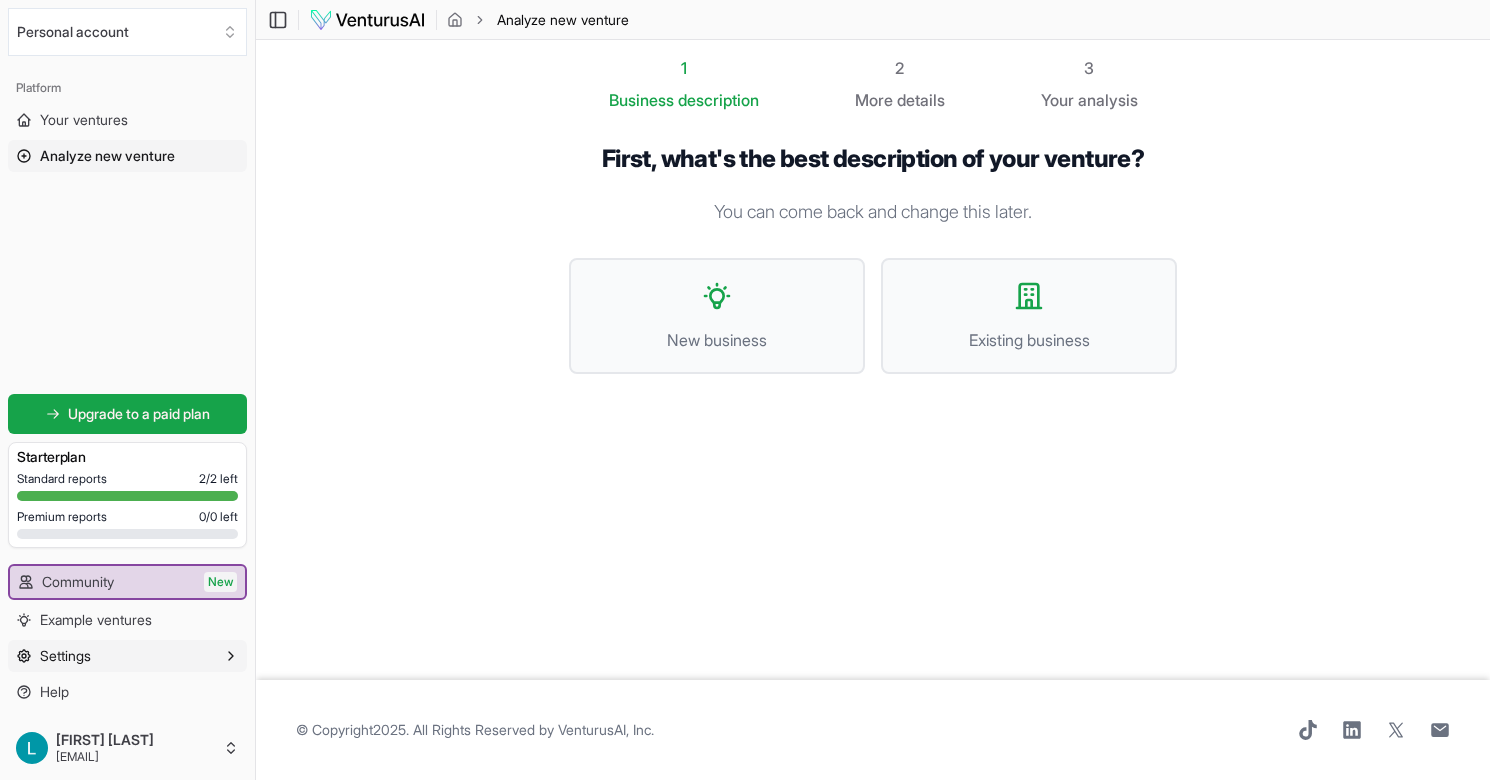 click on "Settings" at bounding box center (127, 656) 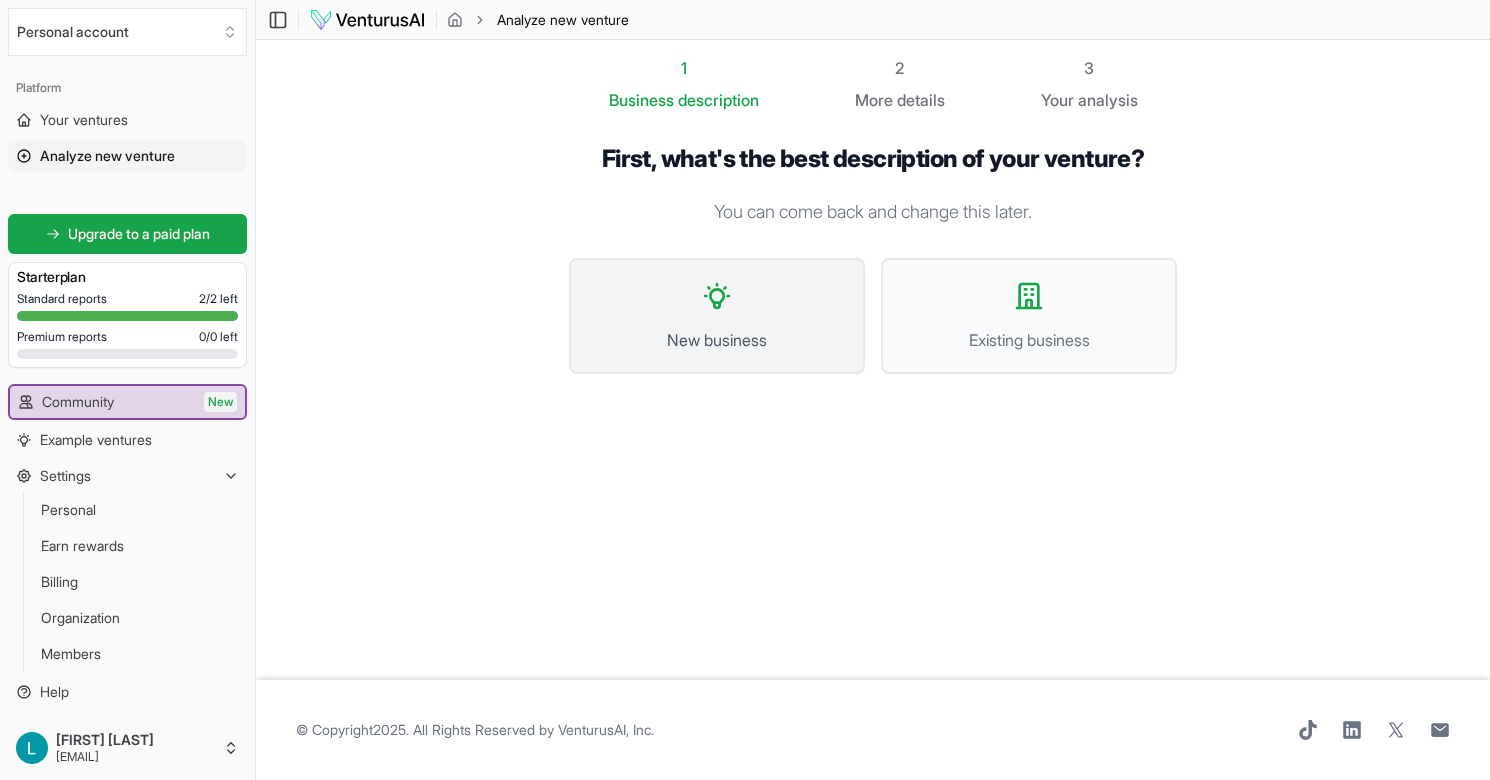 click on "New business" at bounding box center (717, 316) 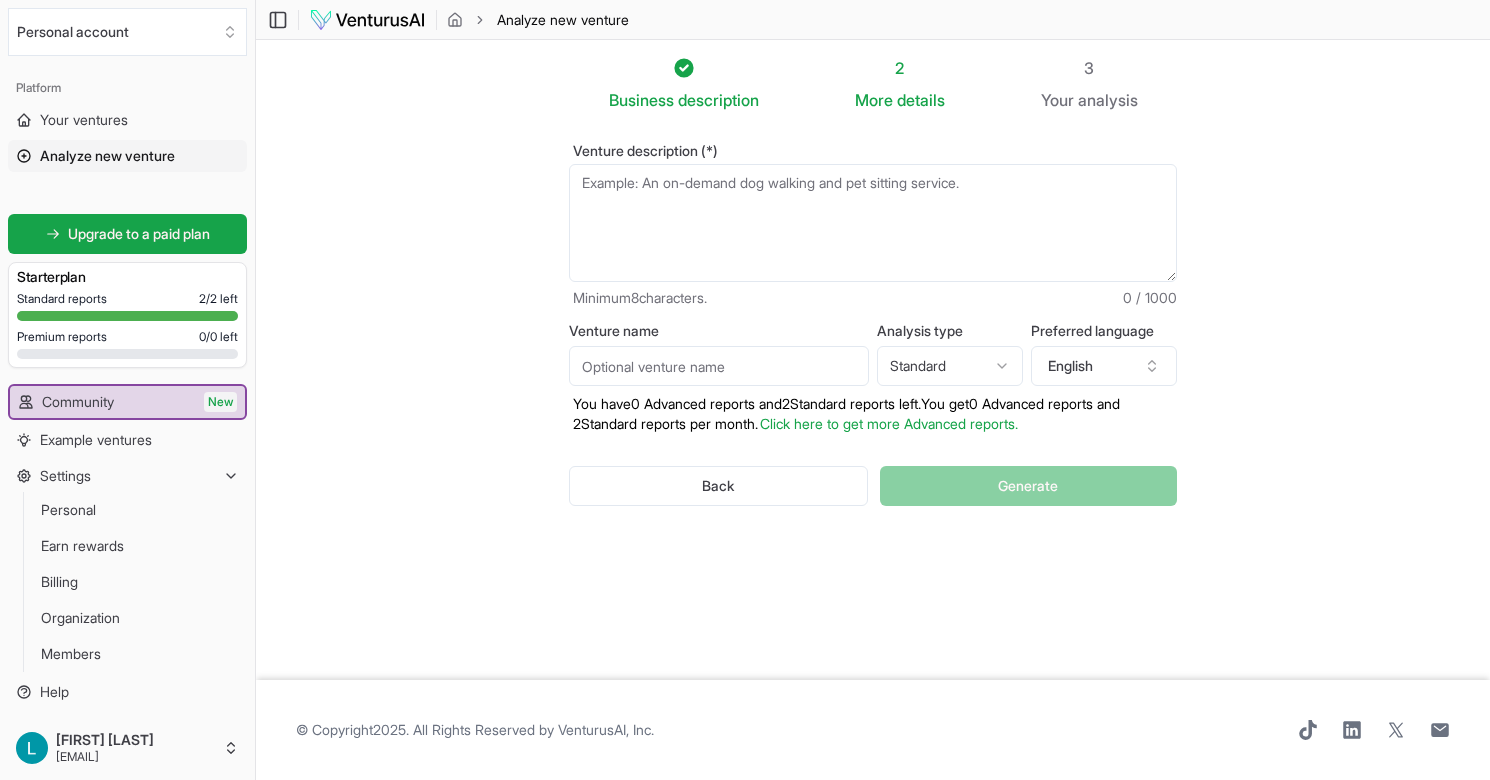click on "Venture description (*)" at bounding box center [873, 223] 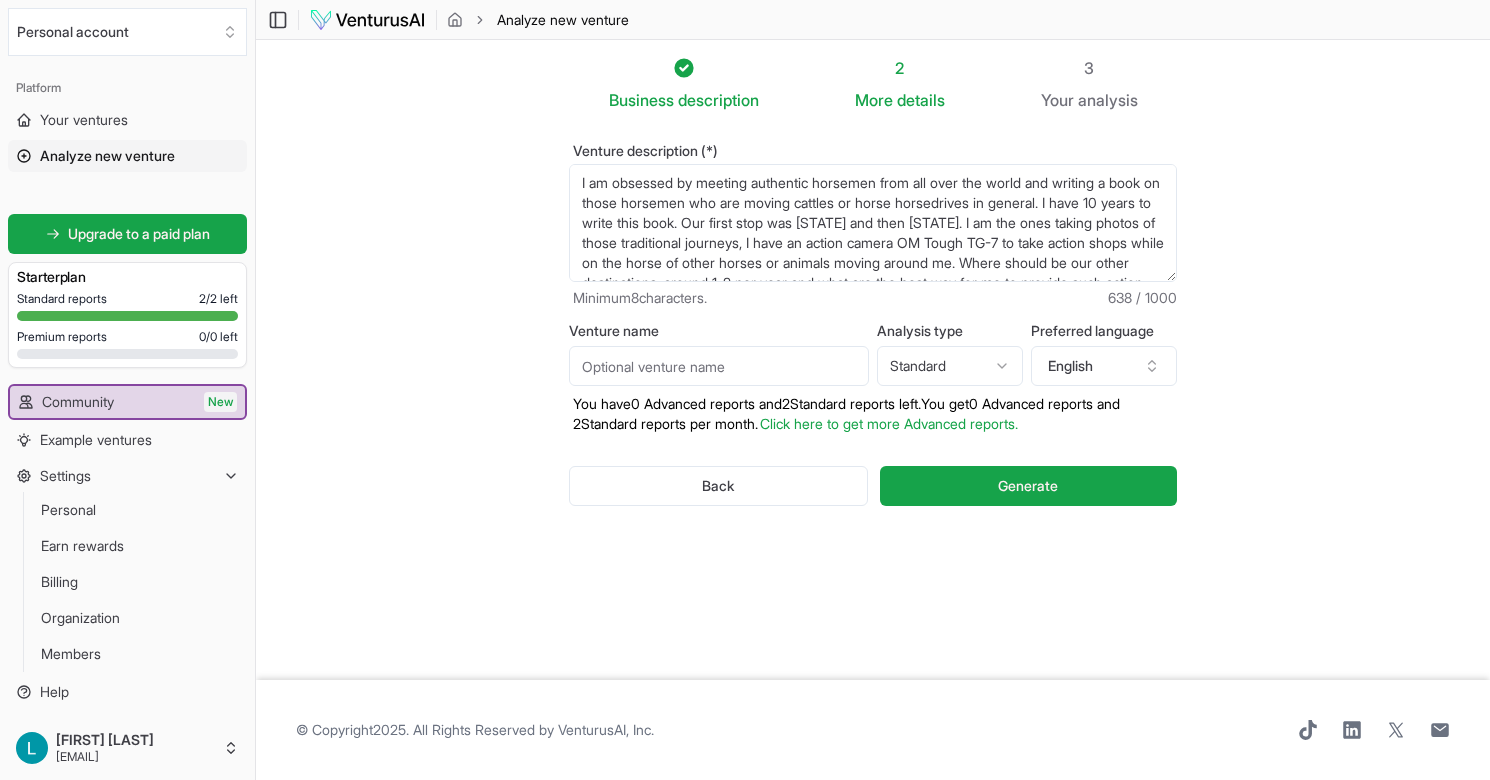scroll, scrollTop: 50, scrollLeft: 0, axis: vertical 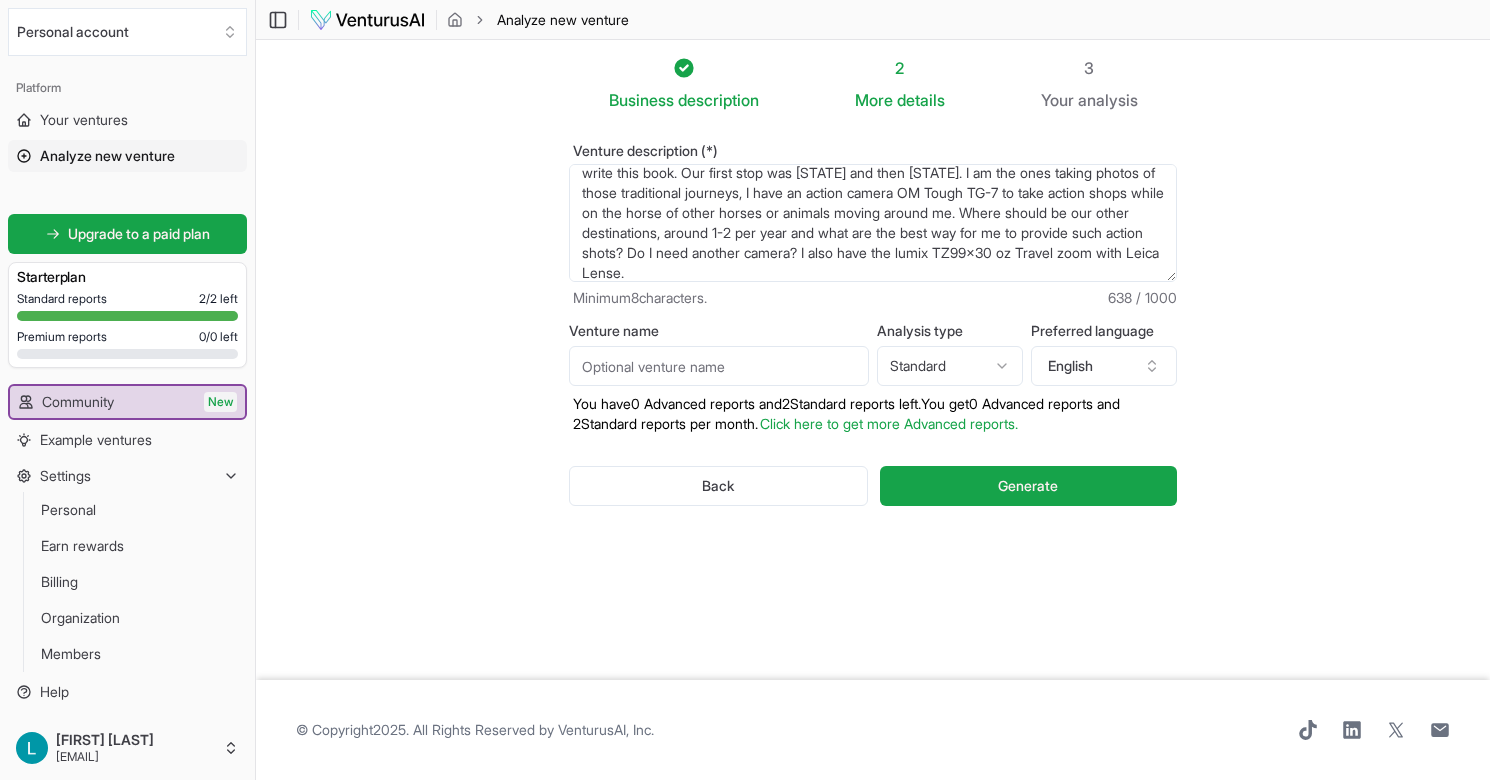 type on "I am obsessed by meeting authentic horsemen from all over the world and writing a book on those horsemen who are moving cattles or horse horsedrives in general. I have 10 years to write this book. Our first stop was [STATE] and then [STATE]. I am the ones taking photos of those traditional journeys, I have an action camera OM Tough TG-7 to take action shops while on the horse of other horses or animals moving around me. Where should be our other destinations, around 1-2 per year and what are the best way for me to provide such action shots? Do I need another camera? I also have the lumix TZ99x30 oz Travel zoom with Leica Lense." 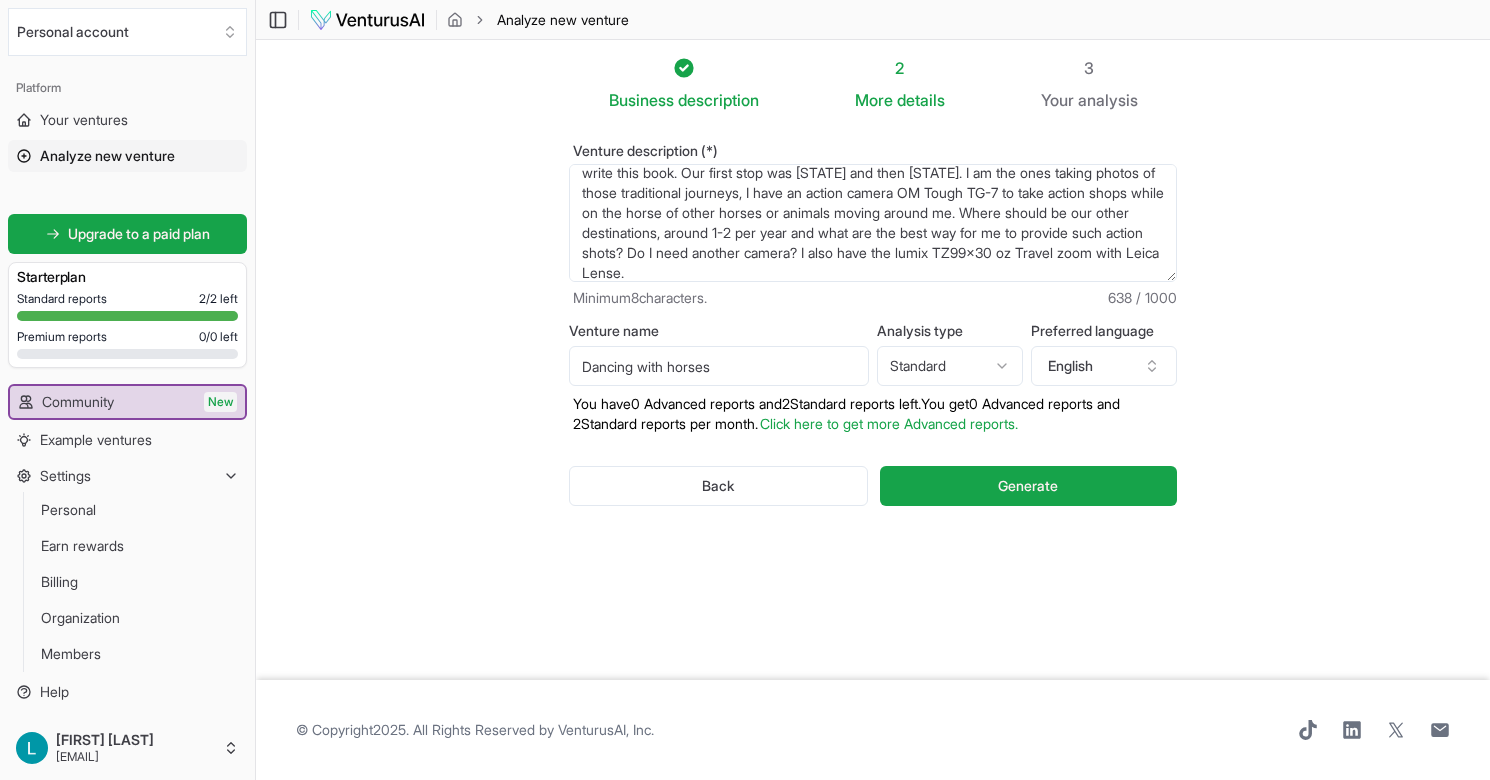 type on "Dancing with horses" 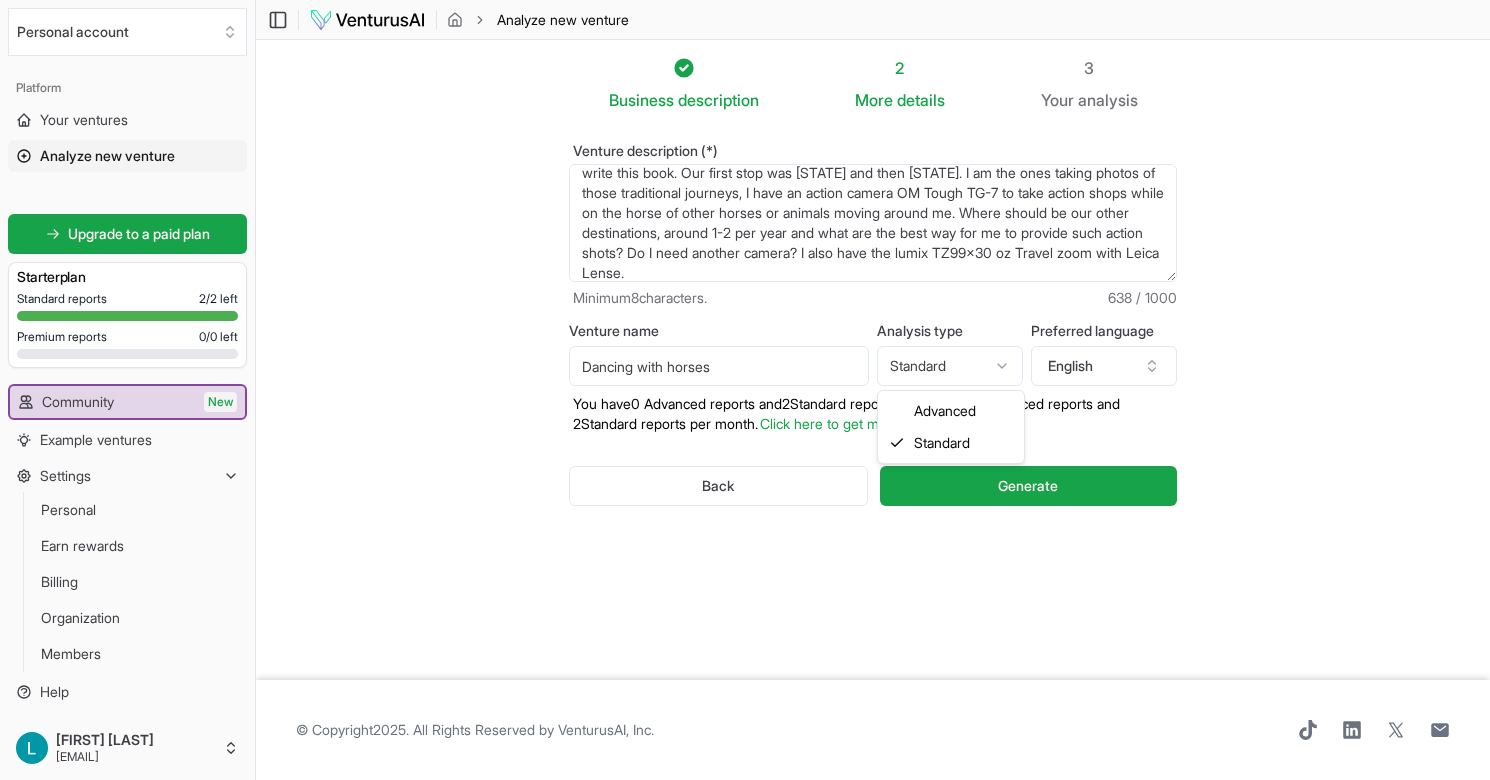 click on "We value your privacy We use cookies to enhance your browsing experience, serve personalized ads or content, and analyze our traffic. By clicking "Accept All", you consent to our use of cookies. Customize    Accept All Customize Consent Preferences   We use cookies to help you navigate efficiently and perform certain functions. You will find detailed information about all cookies under each consent category below. The cookies that are categorized as "Necessary" are stored on your browser as they are essential for enabling the basic functionalities of the site. ...  Show more Necessary Always Active Necessary cookies are required to enable the basic features of this site, such as providing secure log-in or adjusting your consent preferences. These cookies do not store any personally identifiable data. Cookie cookieyes-consent Duration 1 year Description Cookie __cf_bm Duration 1 hour Description This cookie, set by Cloudflare, is used to support Cloudflare Bot Management.  Cookie _cfuvid Duration session lidc" at bounding box center (745, 390) 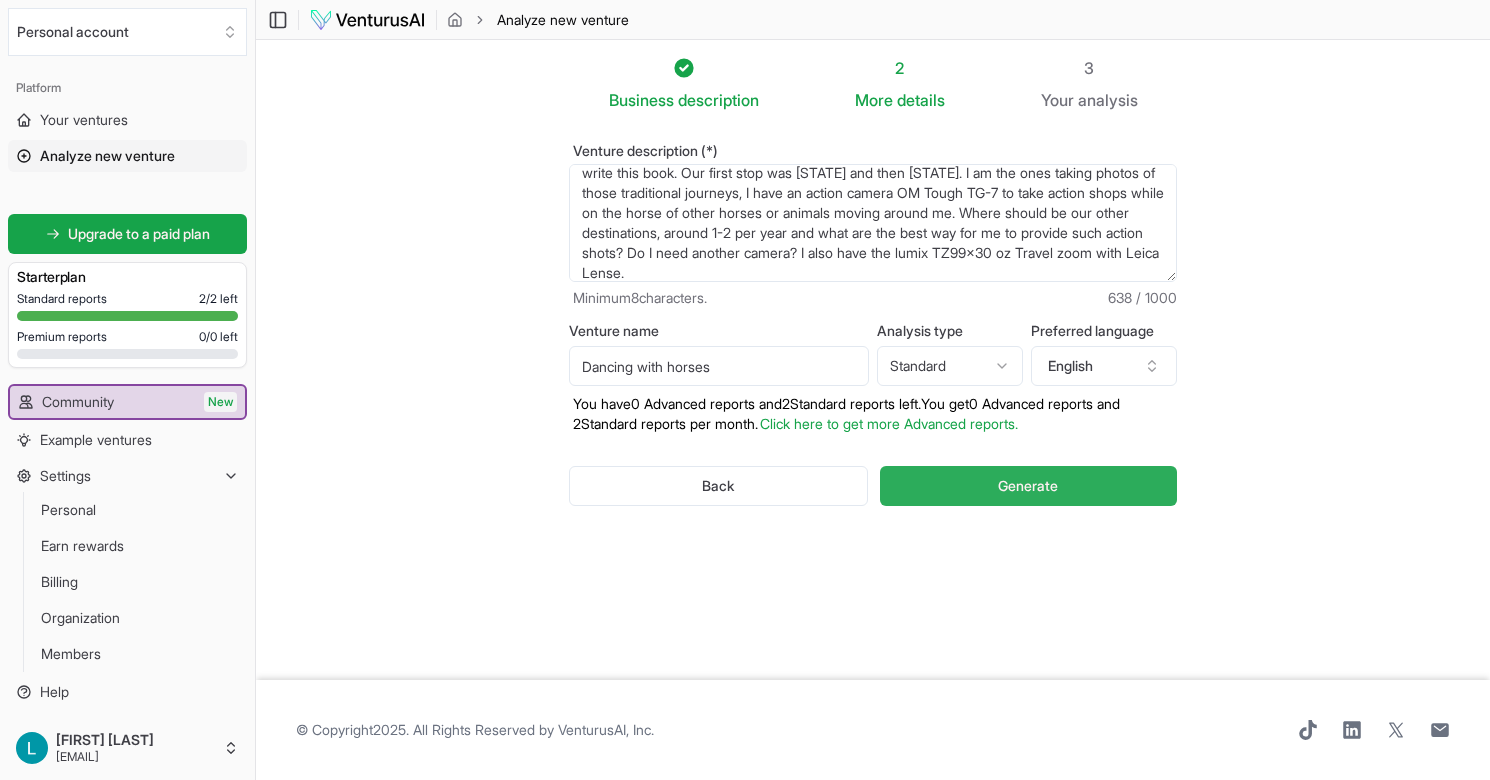click on "Generate" at bounding box center [1028, 486] 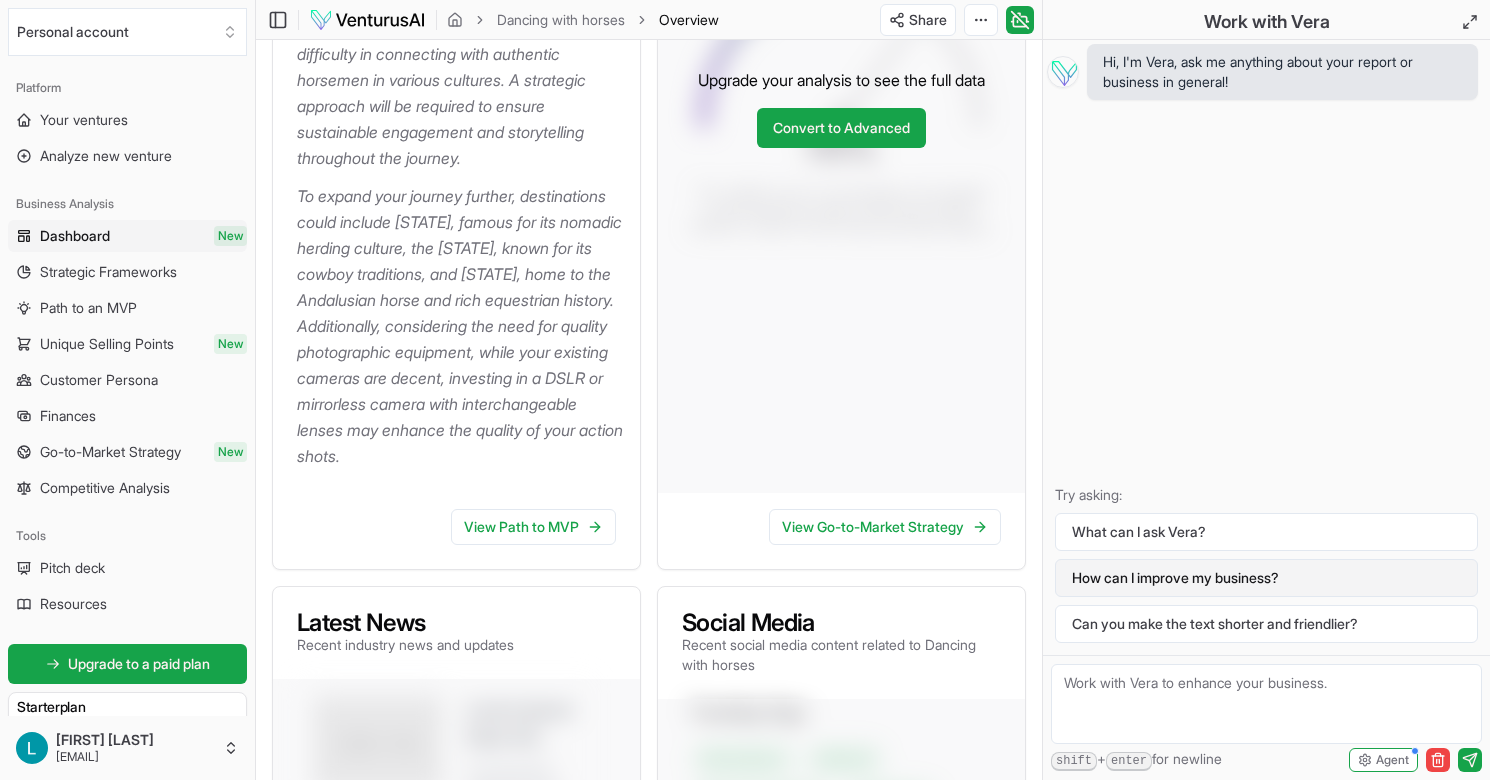 scroll, scrollTop: 709, scrollLeft: 0, axis: vertical 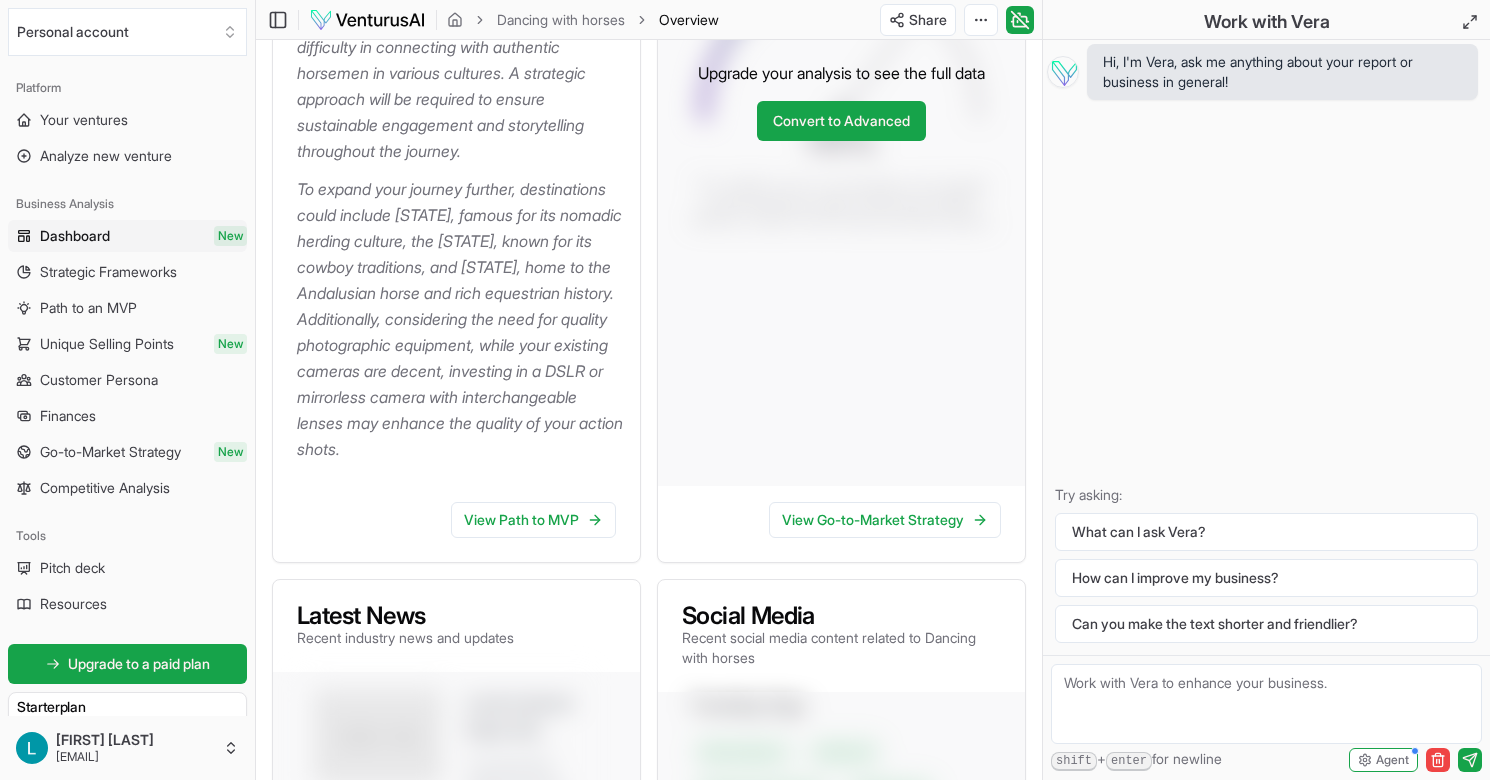 drag, startPoint x: 553, startPoint y: 425, endPoint x: 587, endPoint y: 497, distance: 79.624115 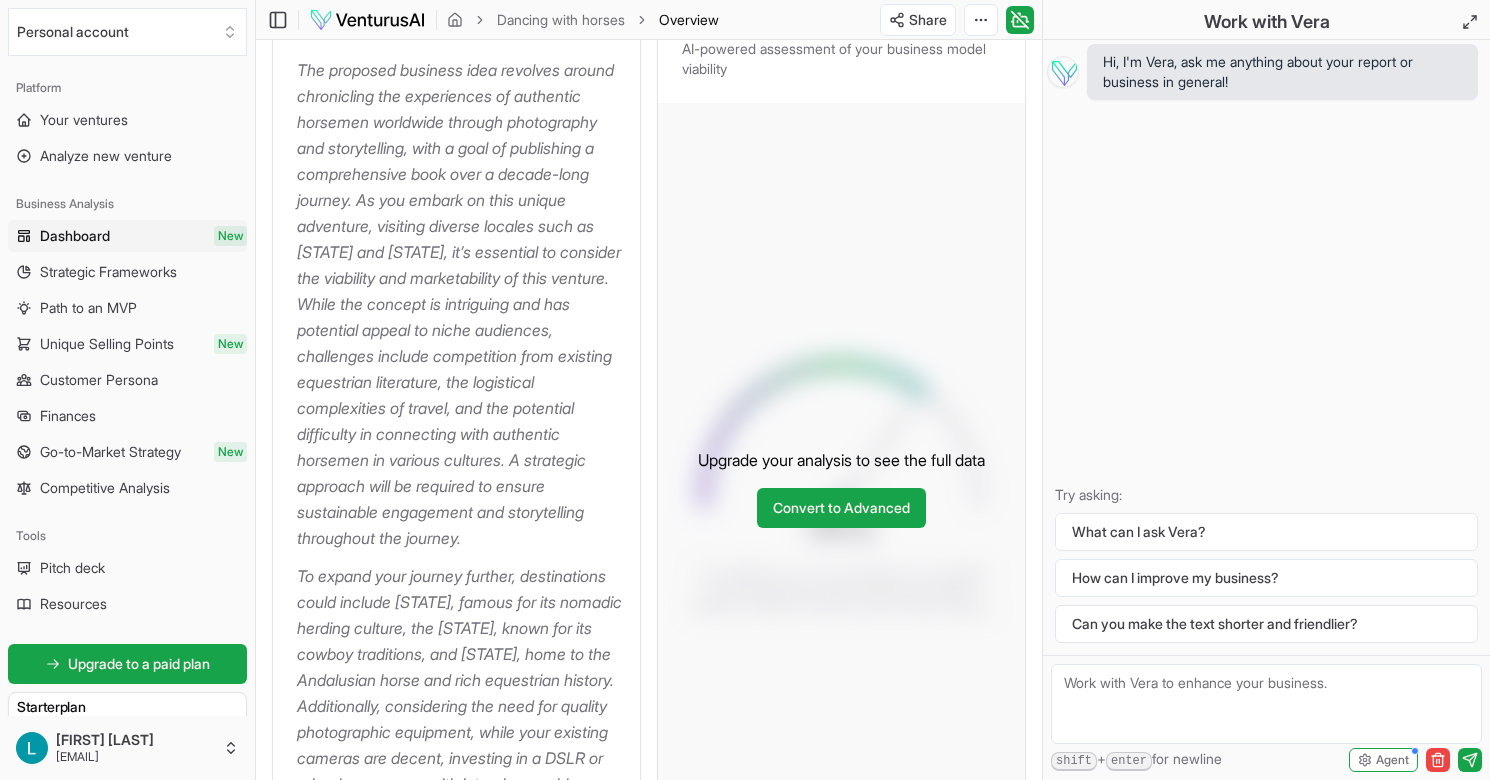 scroll, scrollTop: 319, scrollLeft: 0, axis: vertical 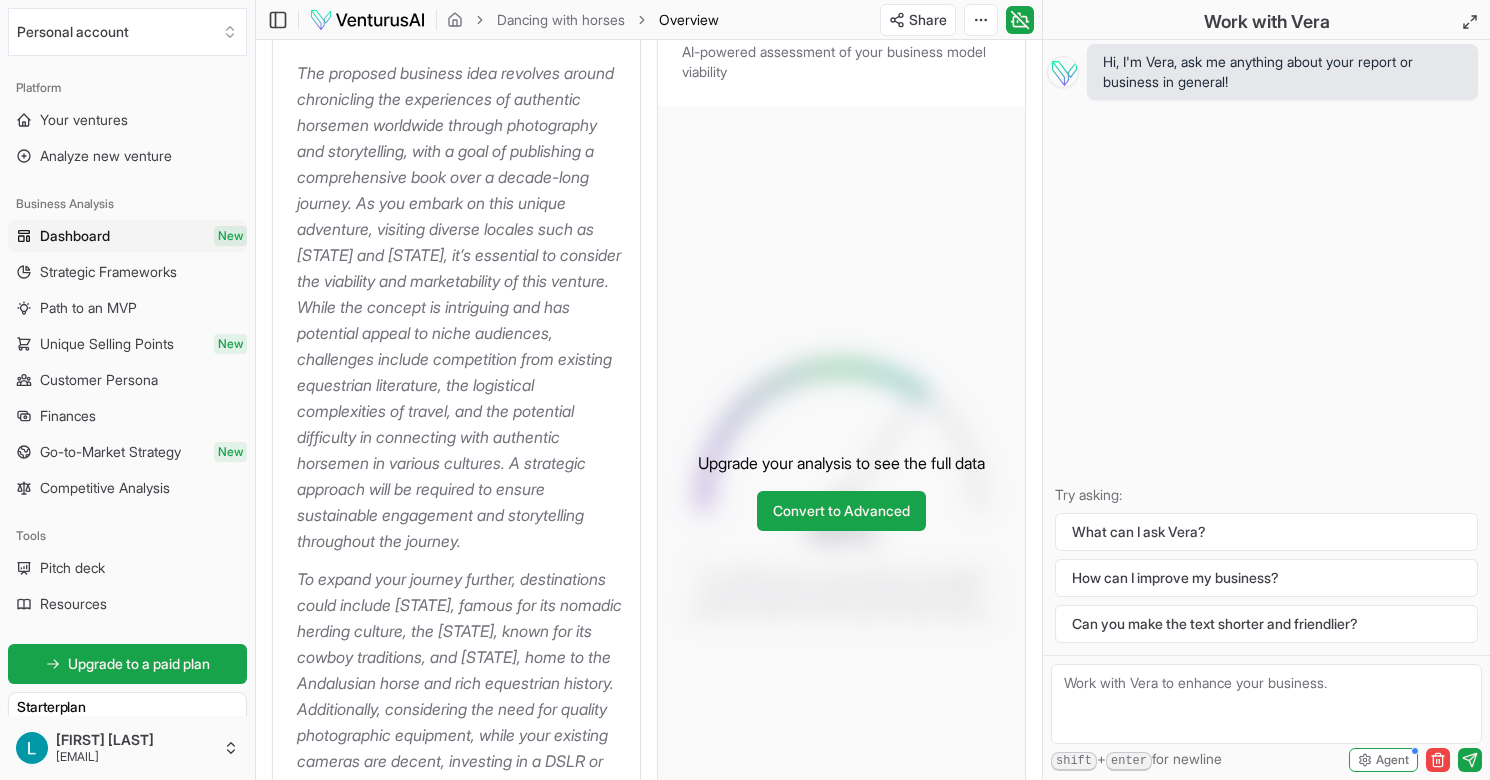drag, startPoint x: 523, startPoint y: 501, endPoint x: 289, endPoint y: 78, distance: 483.40976 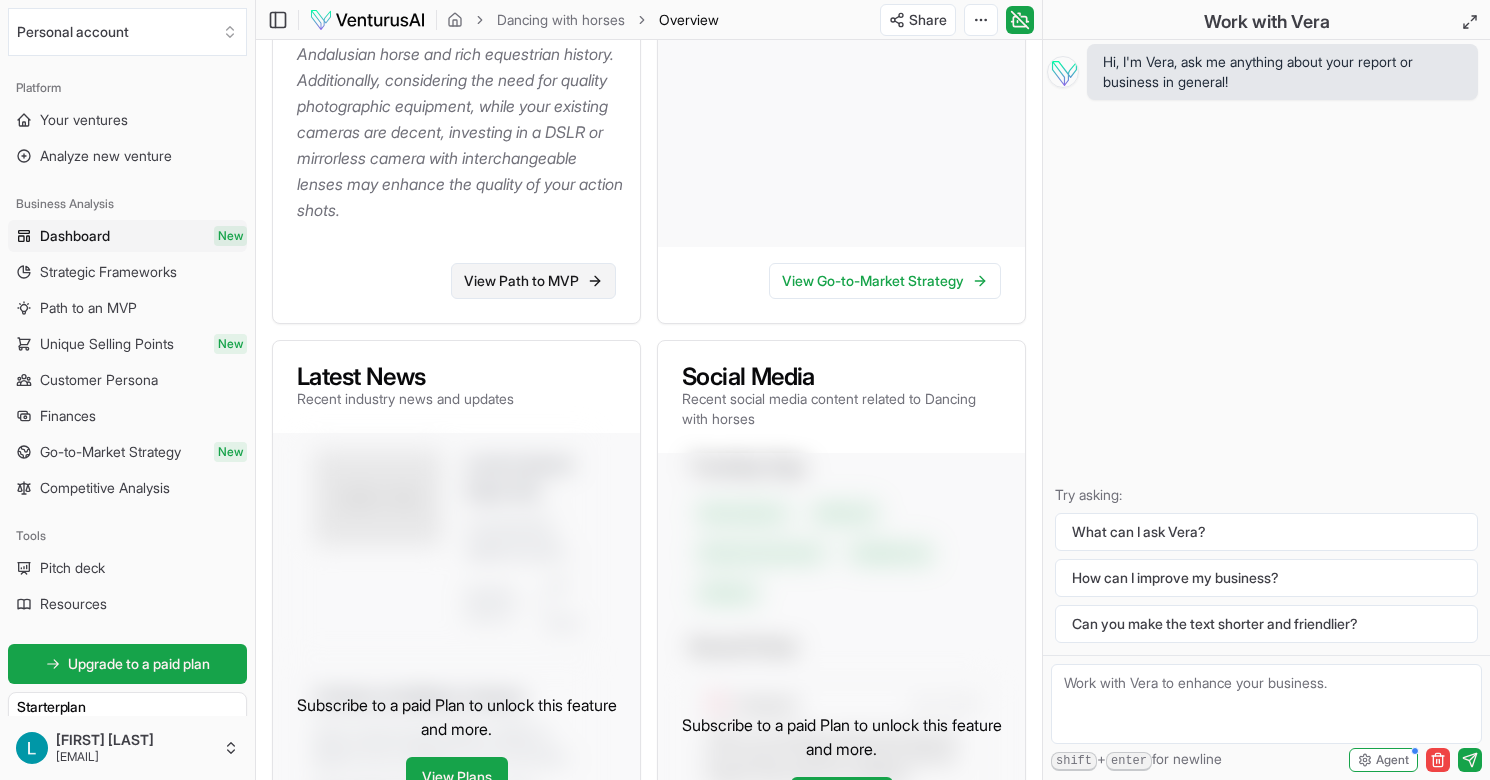 scroll, scrollTop: 1005, scrollLeft: 0, axis: vertical 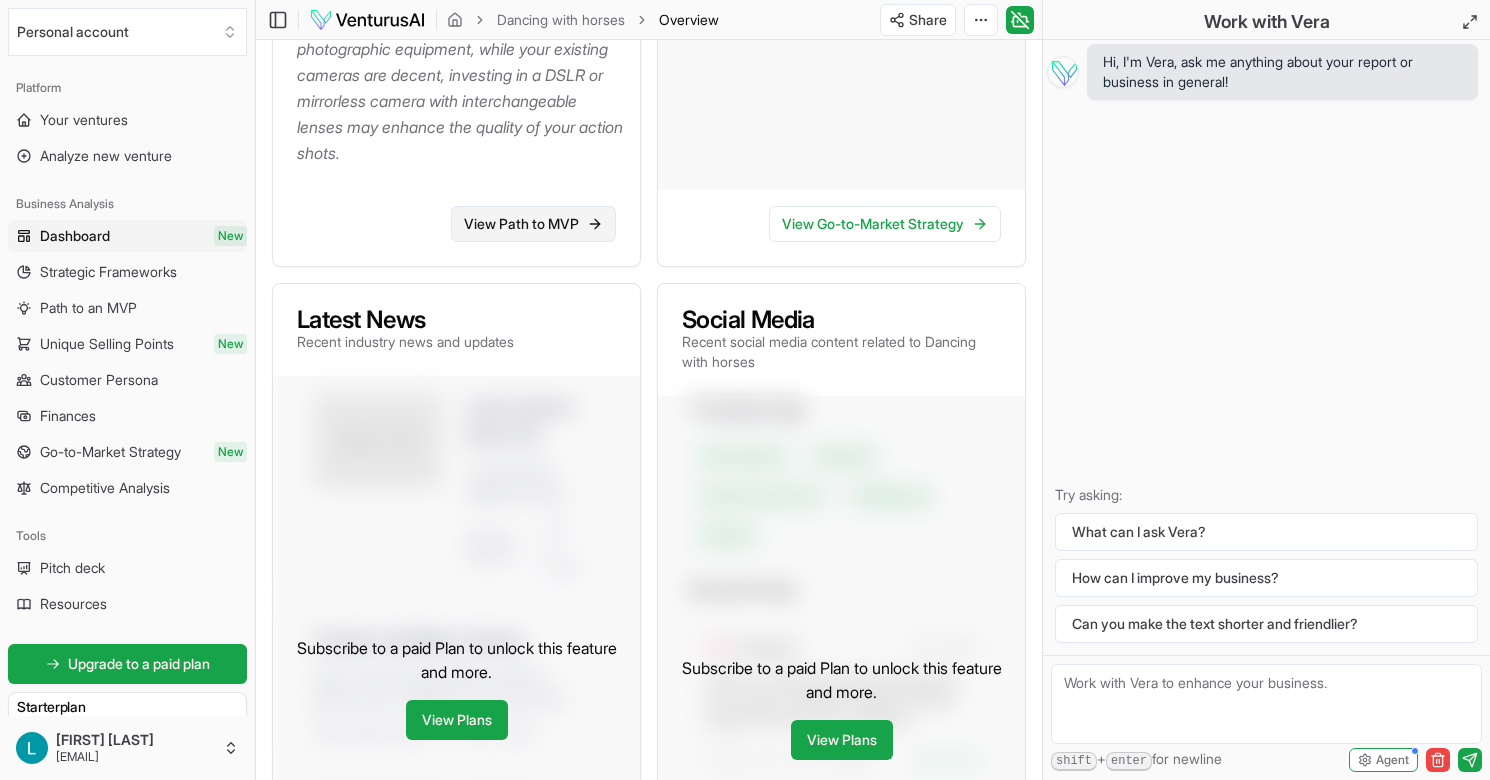 click on "View Path to MVP" at bounding box center [533, 224] 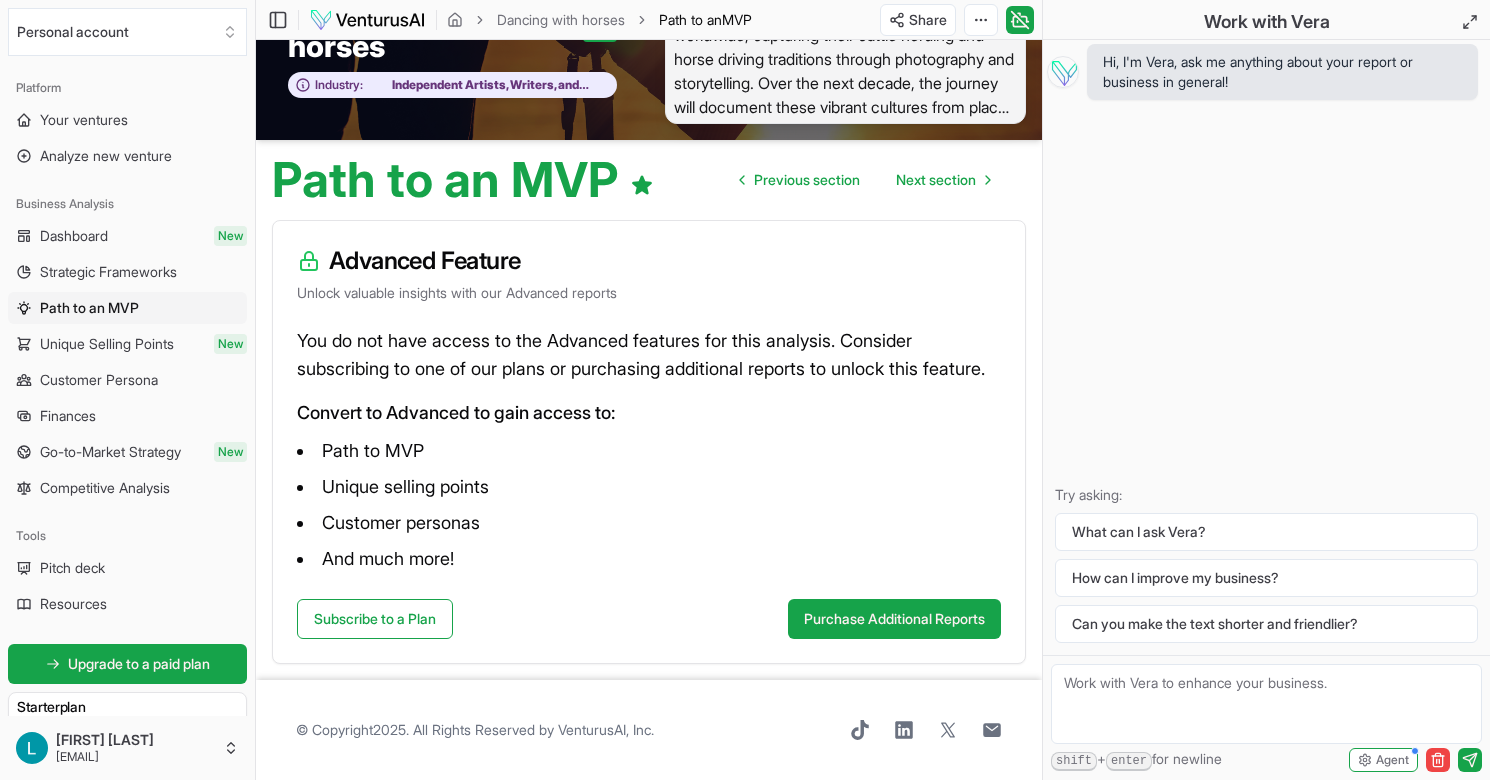 scroll, scrollTop: 114, scrollLeft: 0, axis: vertical 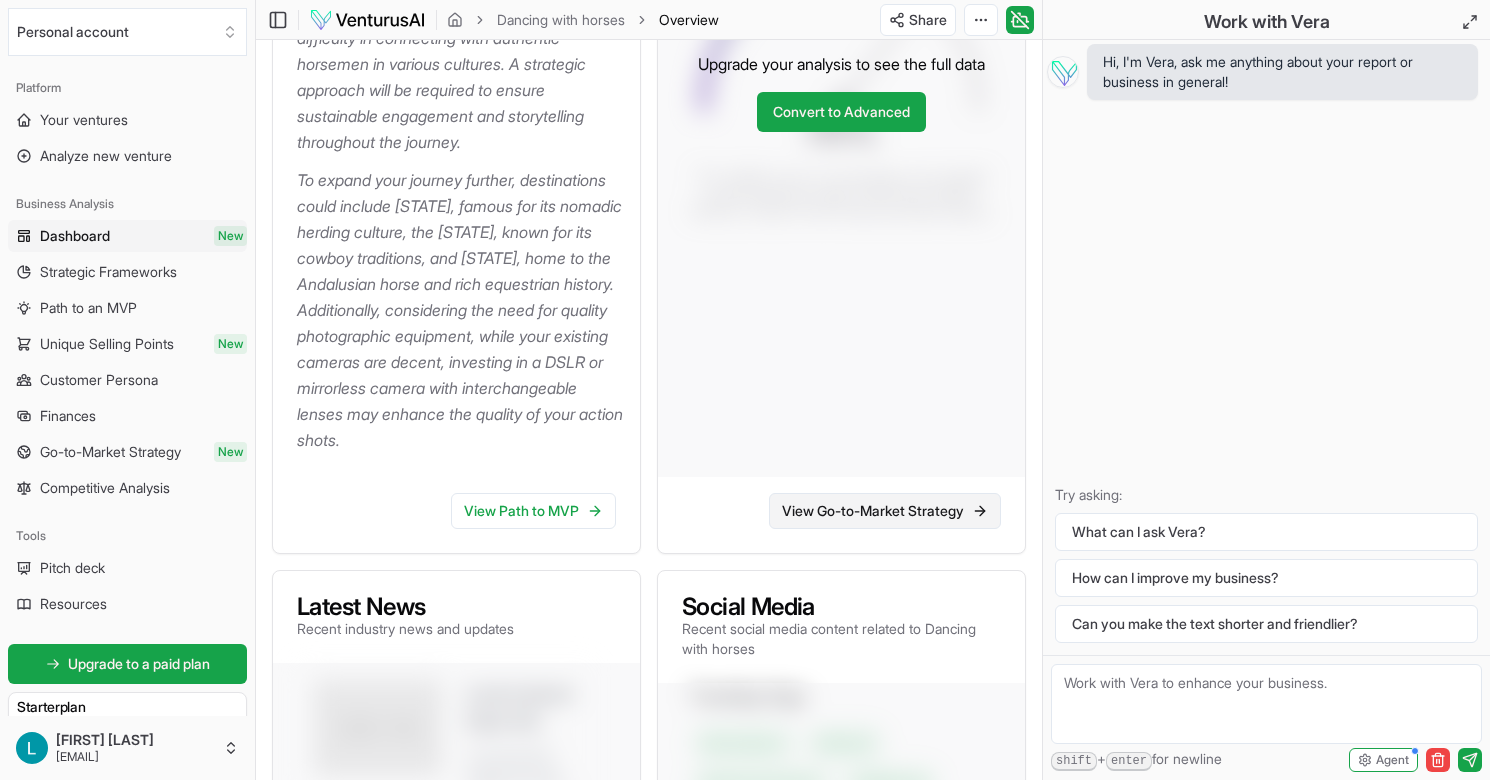click on "View Go-to-Market Strategy" at bounding box center (885, 511) 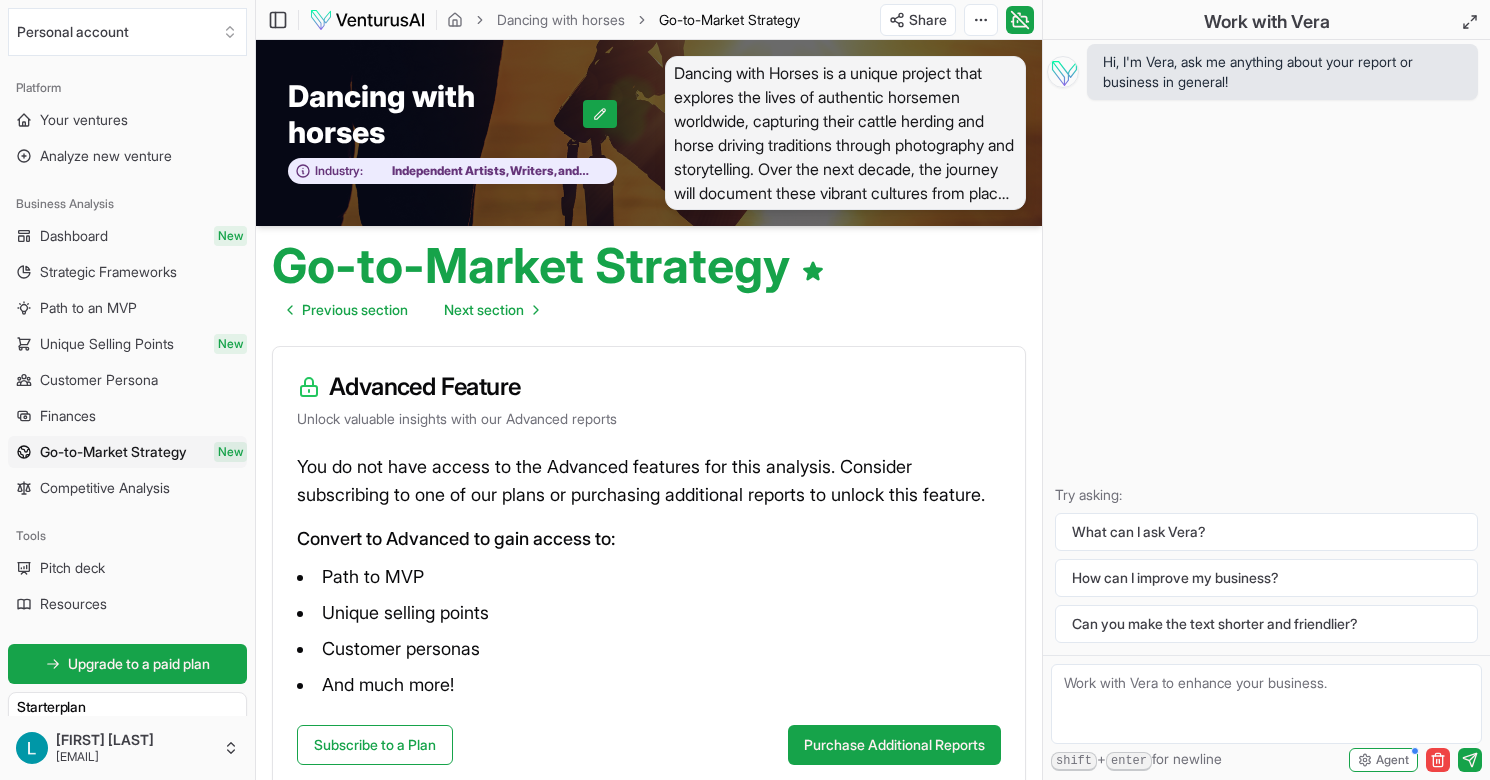 scroll, scrollTop: 107, scrollLeft: 0, axis: vertical 